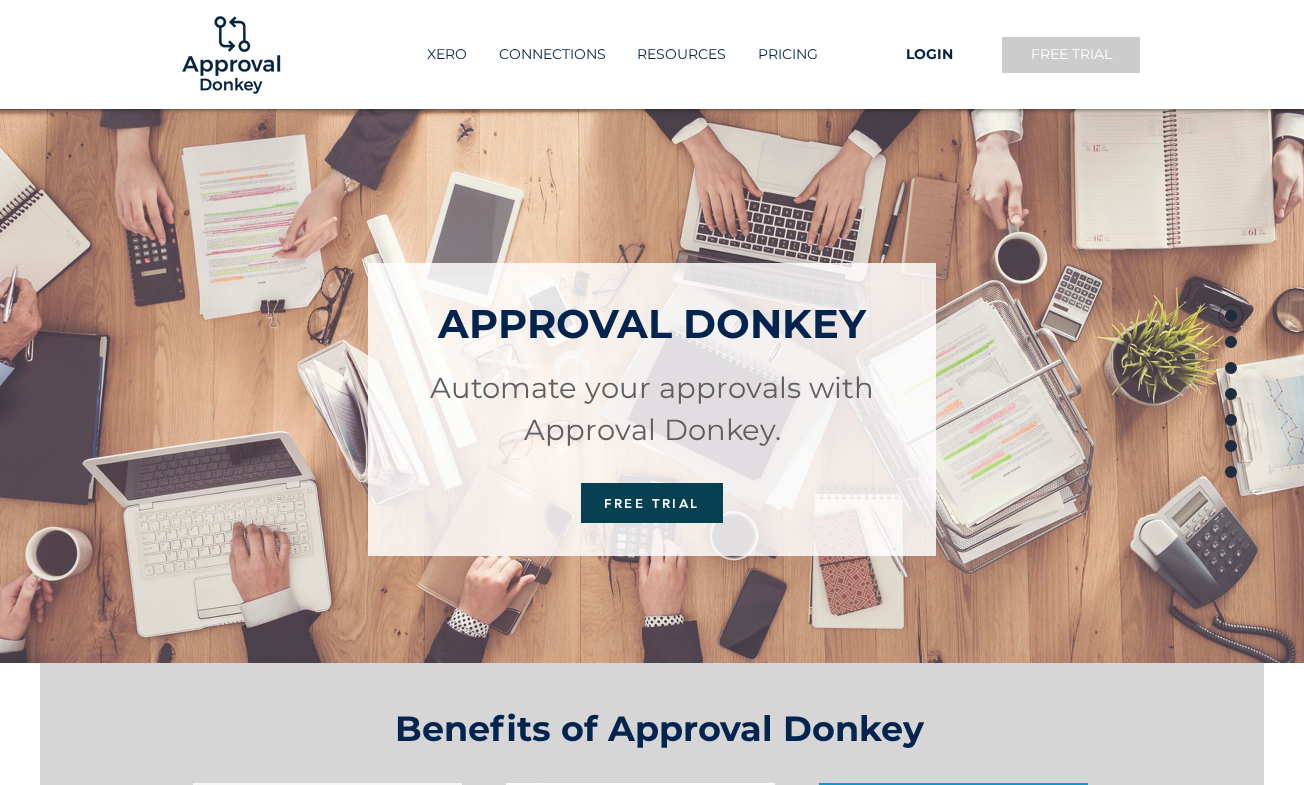 scroll, scrollTop: 0, scrollLeft: 0, axis: both 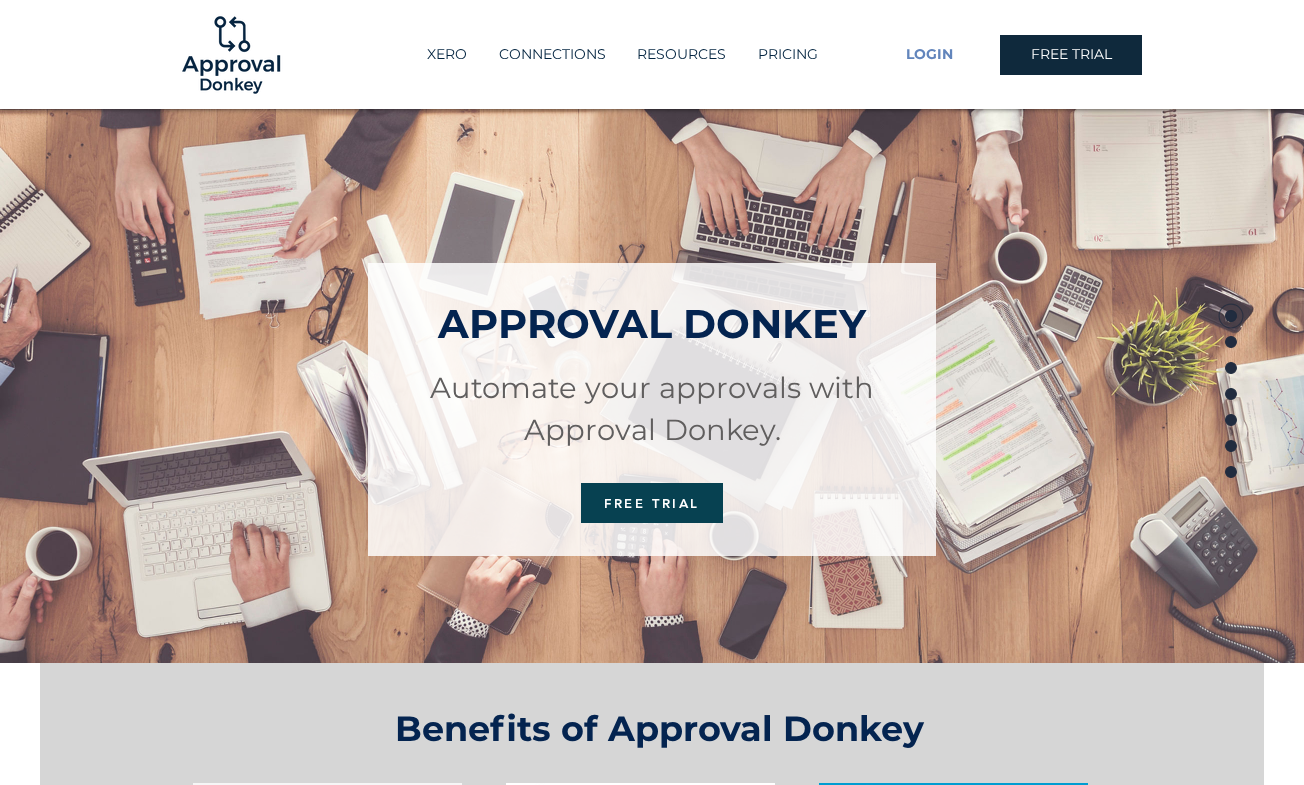 click on "LOGIN" at bounding box center [929, 55] 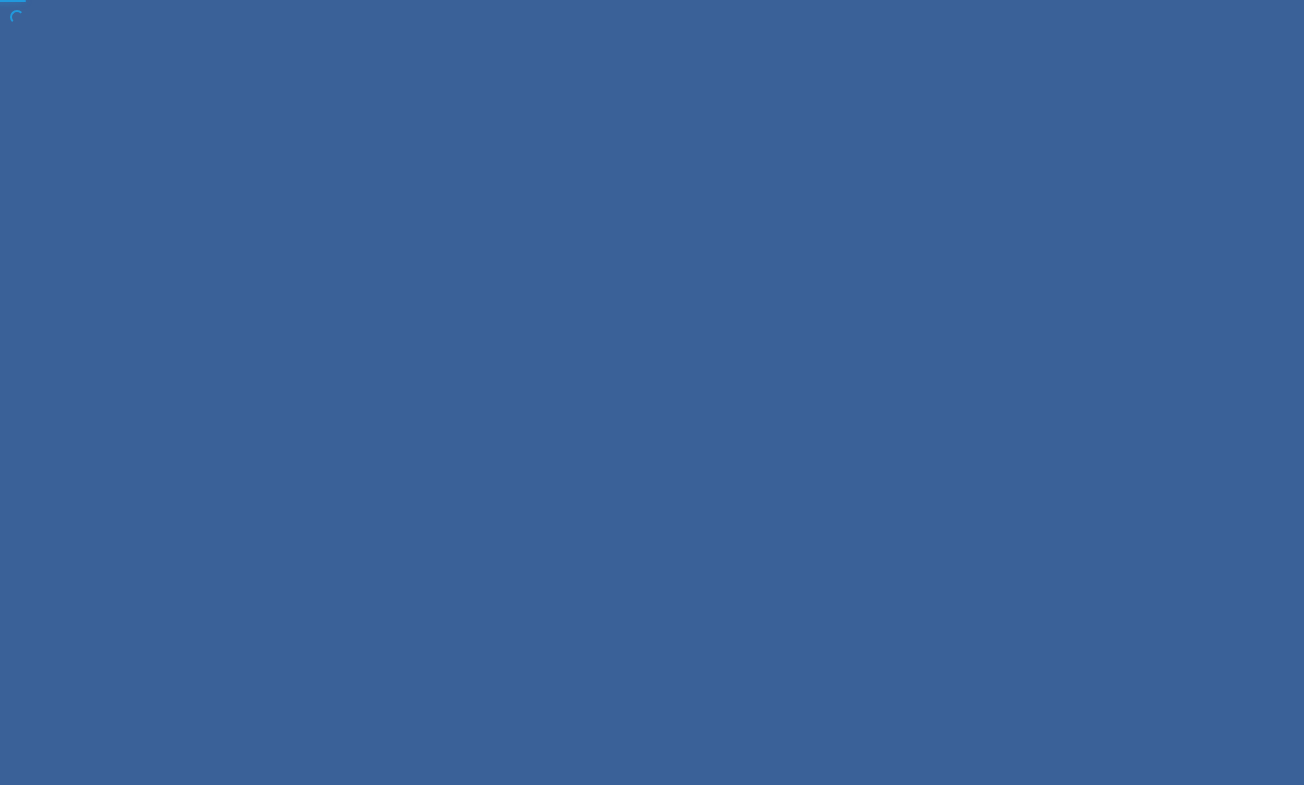 scroll, scrollTop: 0, scrollLeft: 0, axis: both 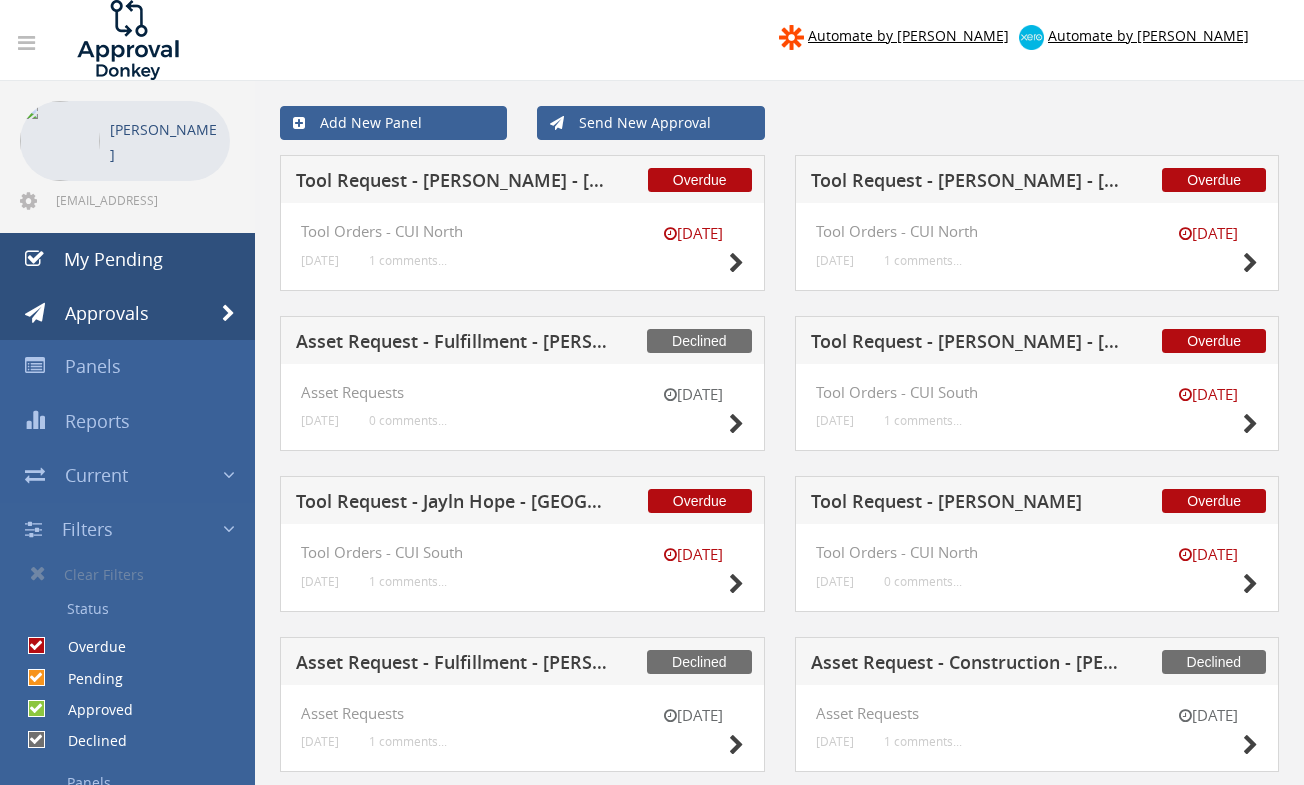 click on "My Pending" at bounding box center (113, 259) 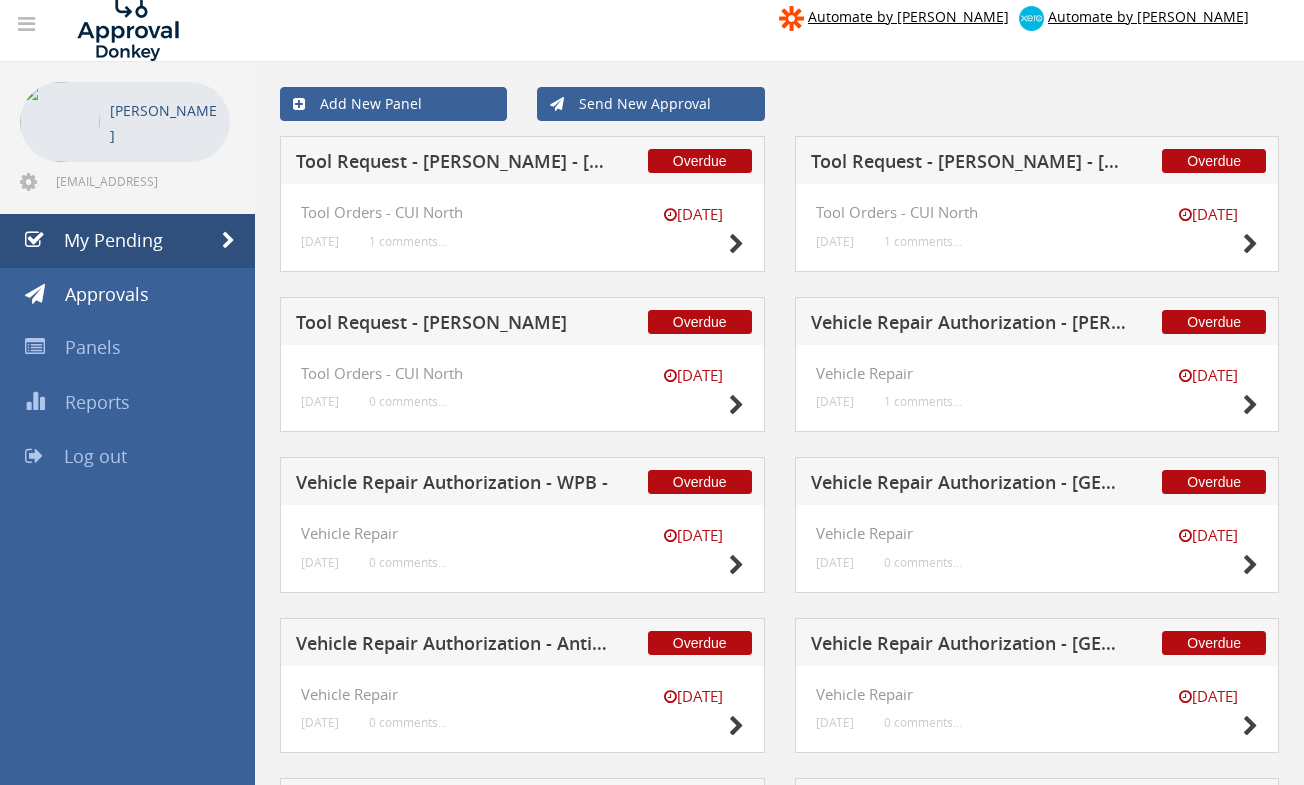 scroll, scrollTop: 69, scrollLeft: 0, axis: vertical 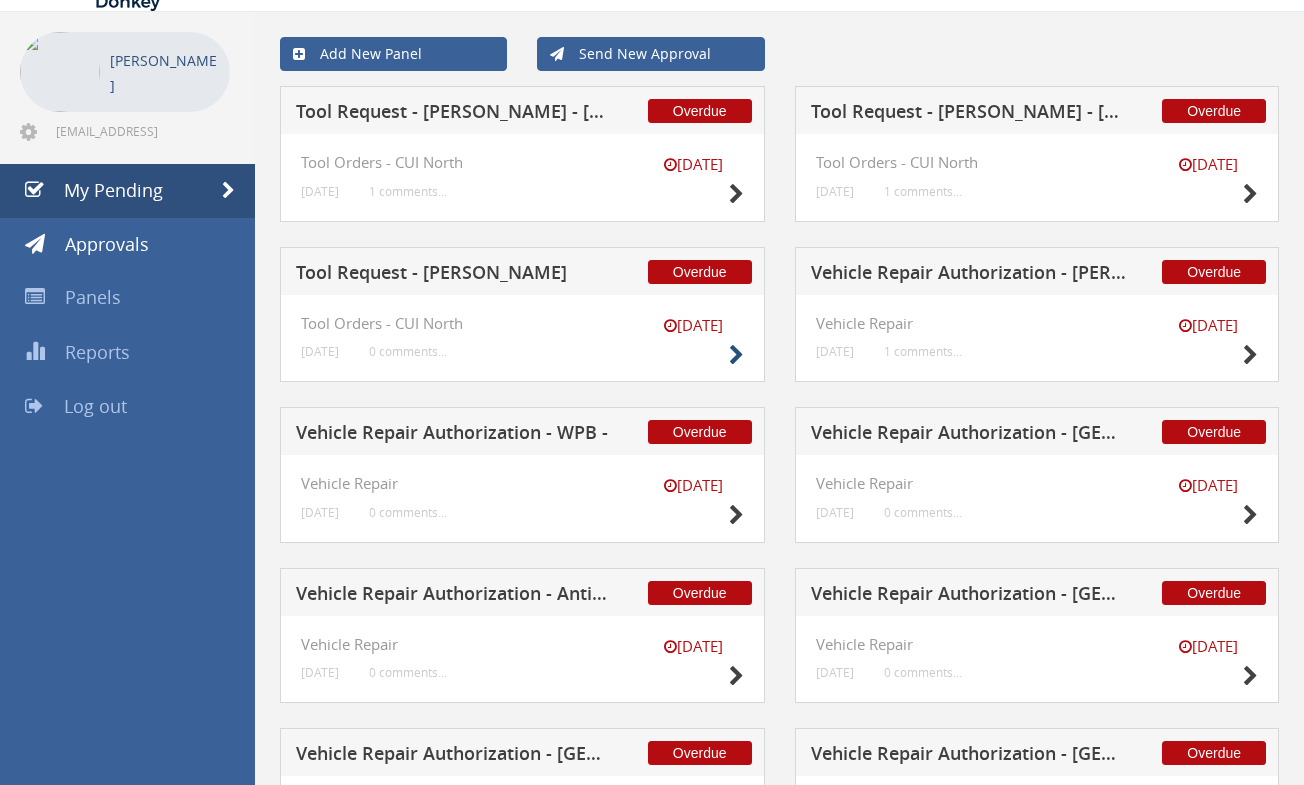 click at bounding box center (736, 355) 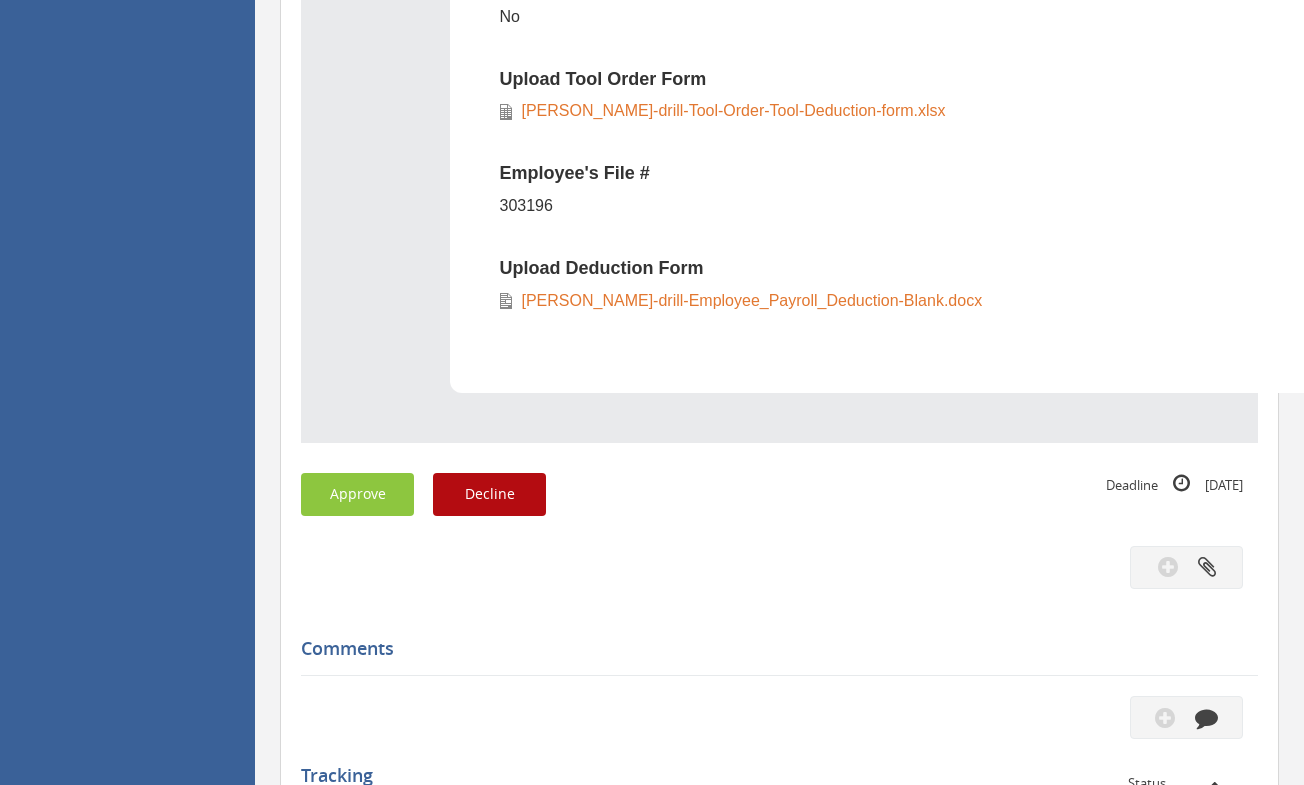 scroll, scrollTop: 948, scrollLeft: 0, axis: vertical 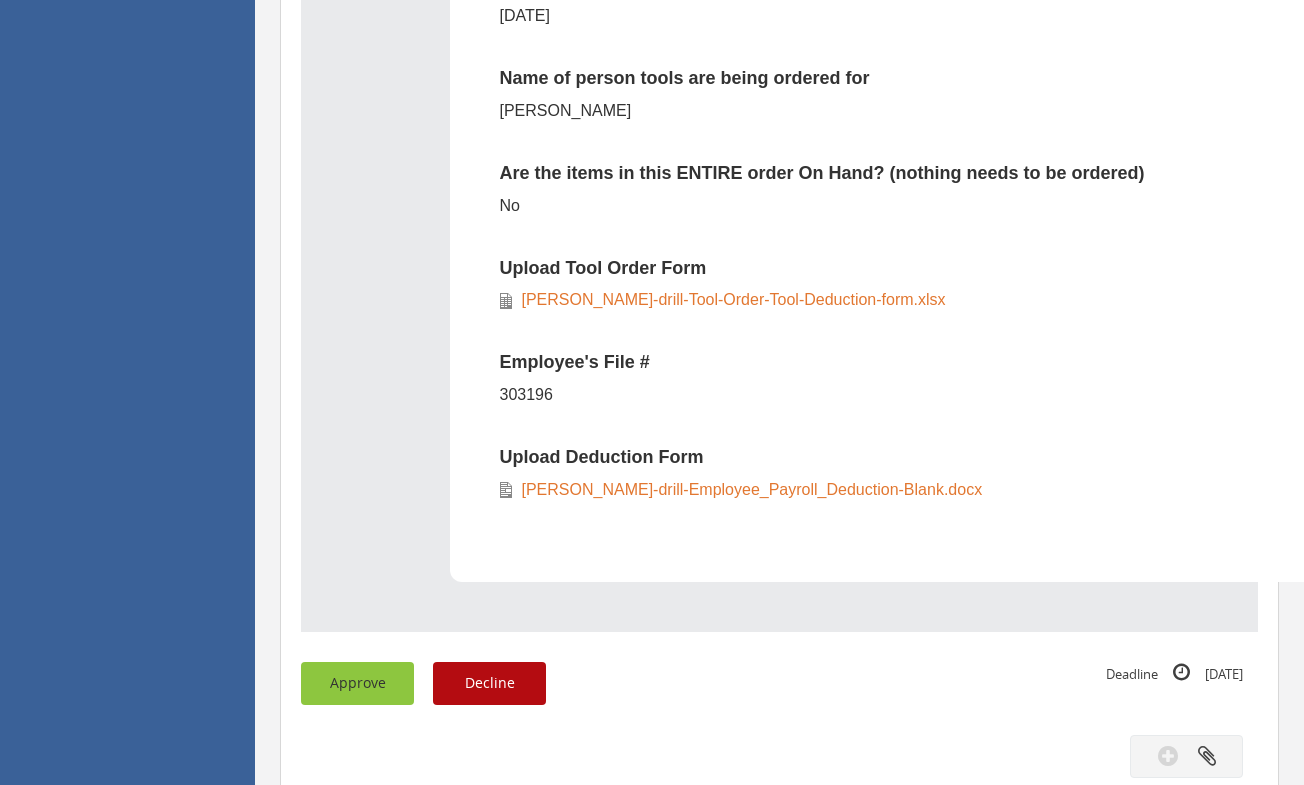 click on "Approve" at bounding box center (357, 683) 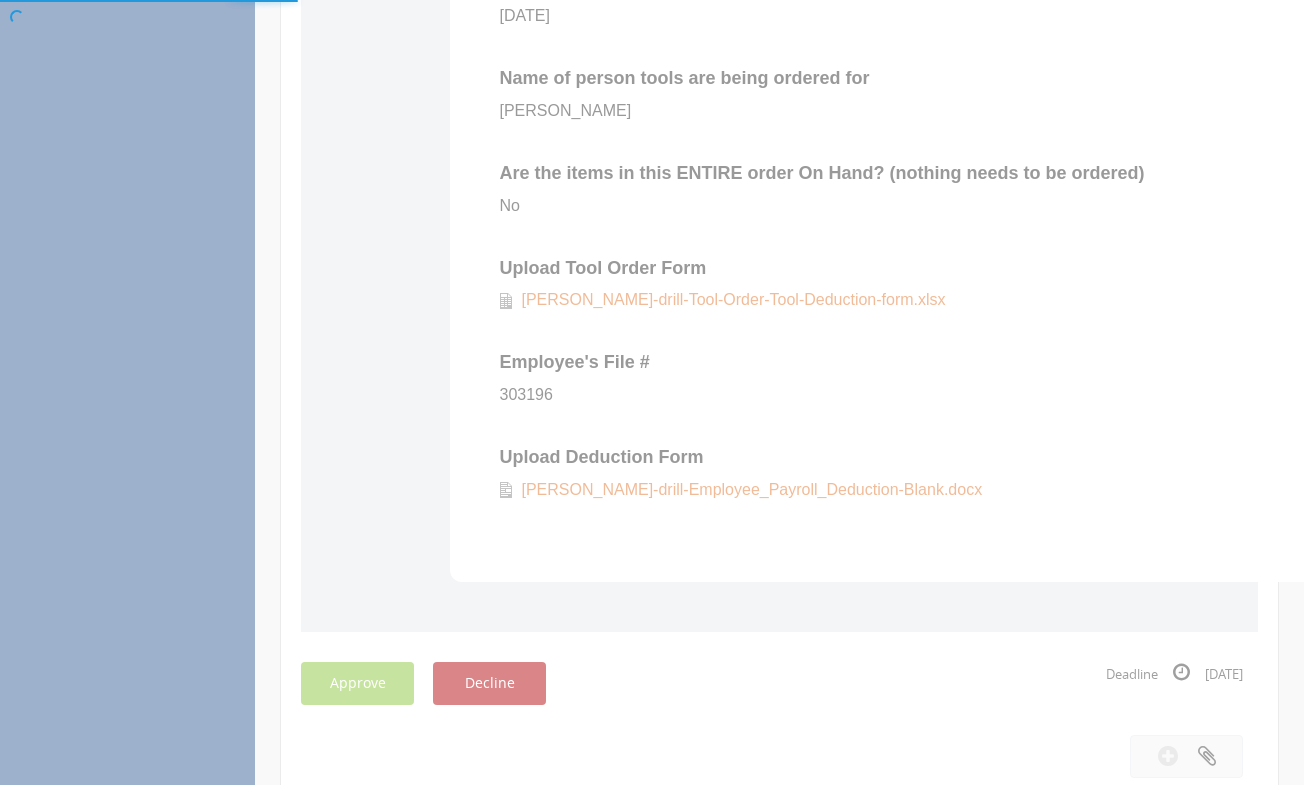 scroll, scrollTop: 81, scrollLeft: 0, axis: vertical 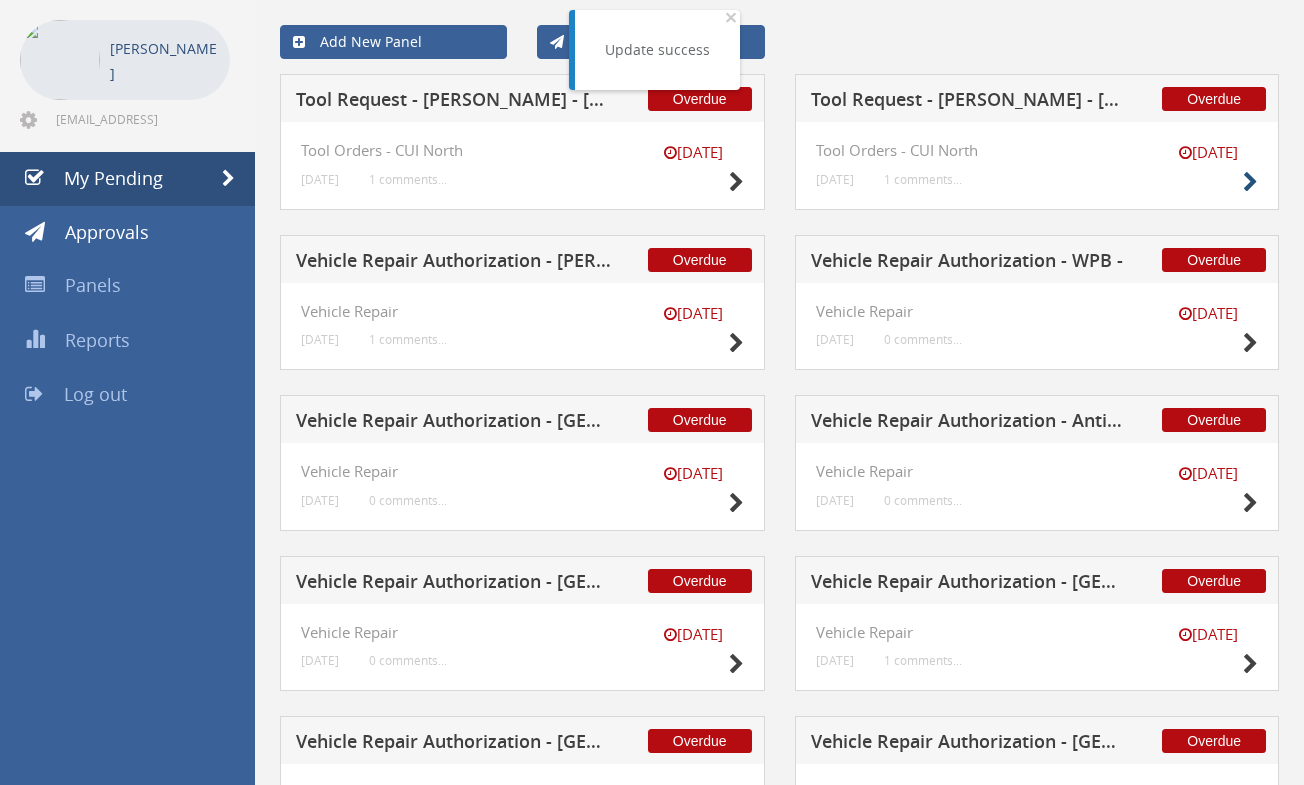 click at bounding box center (1250, 182) 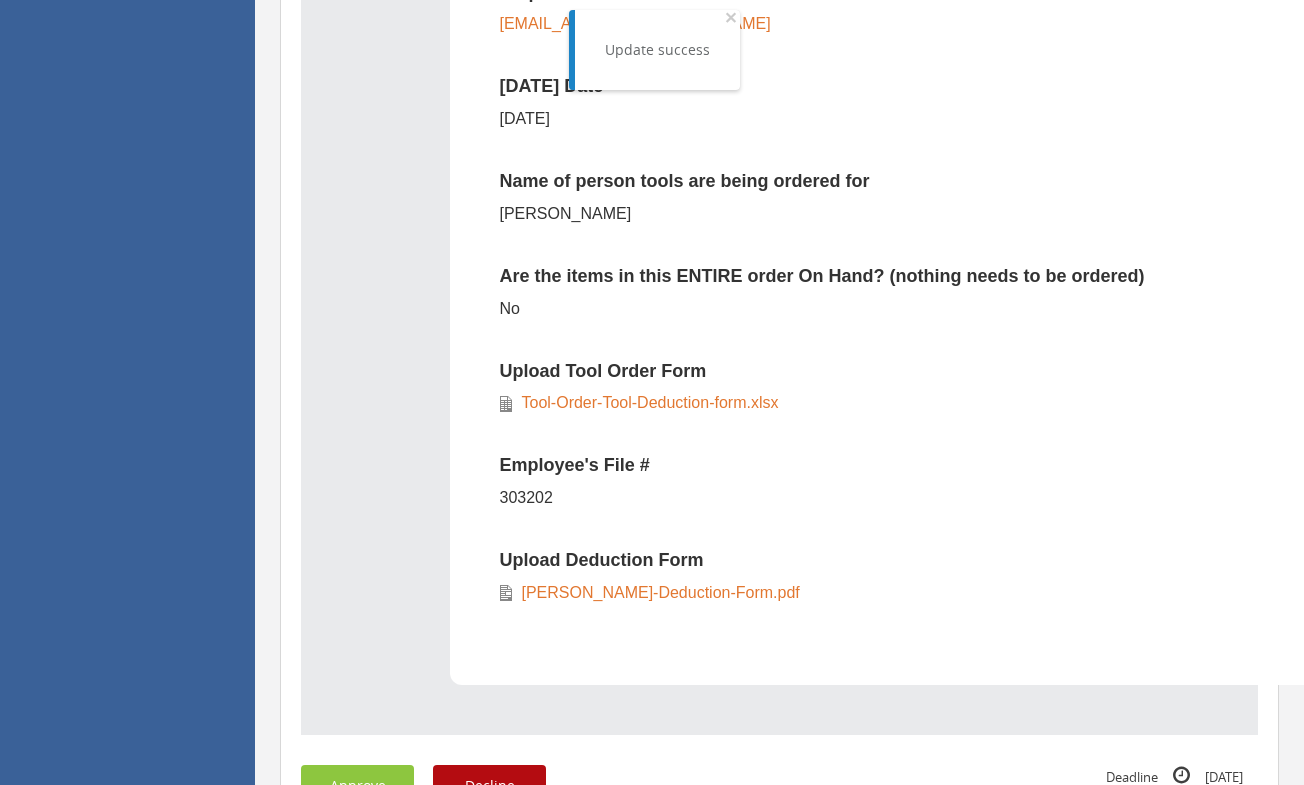 scroll, scrollTop: 866, scrollLeft: 0, axis: vertical 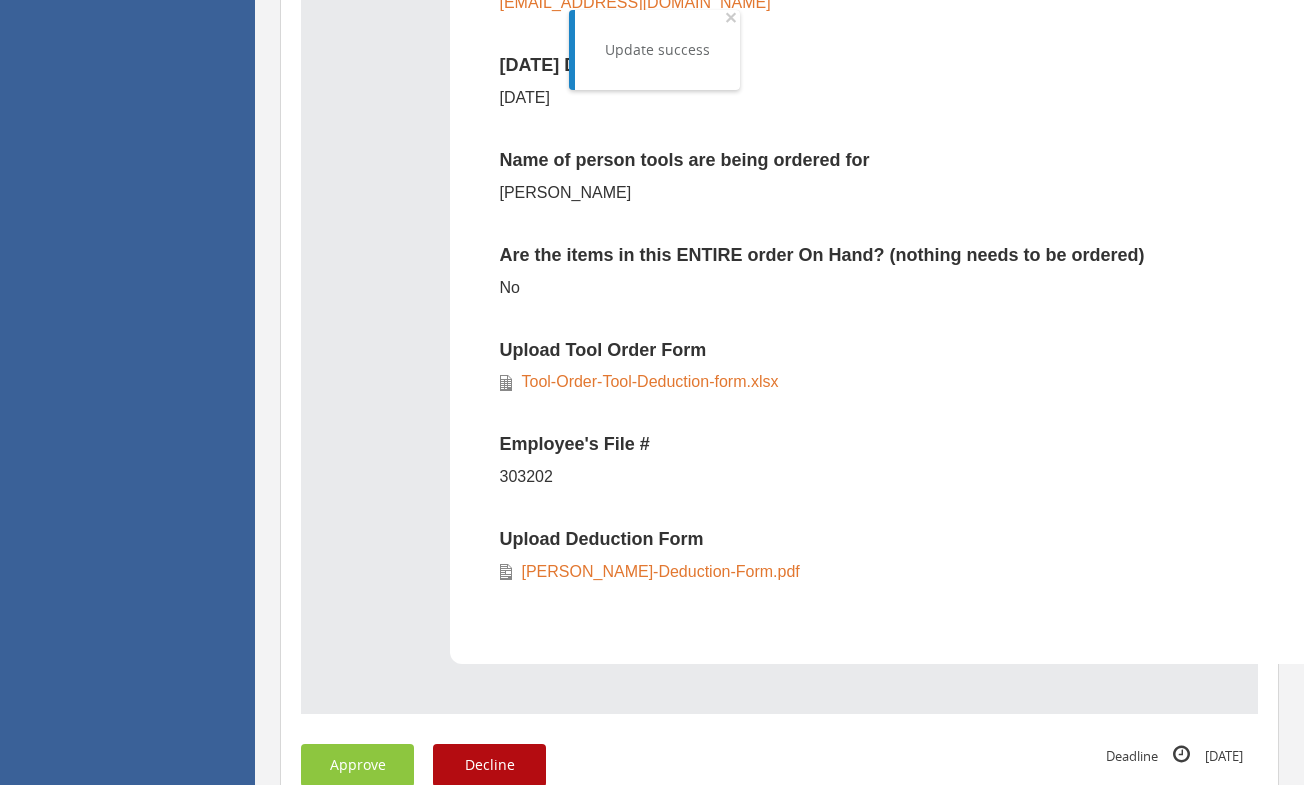 click on "Tool-Order-Tool-Deduction-form.xlsx" at bounding box center [645, 381] 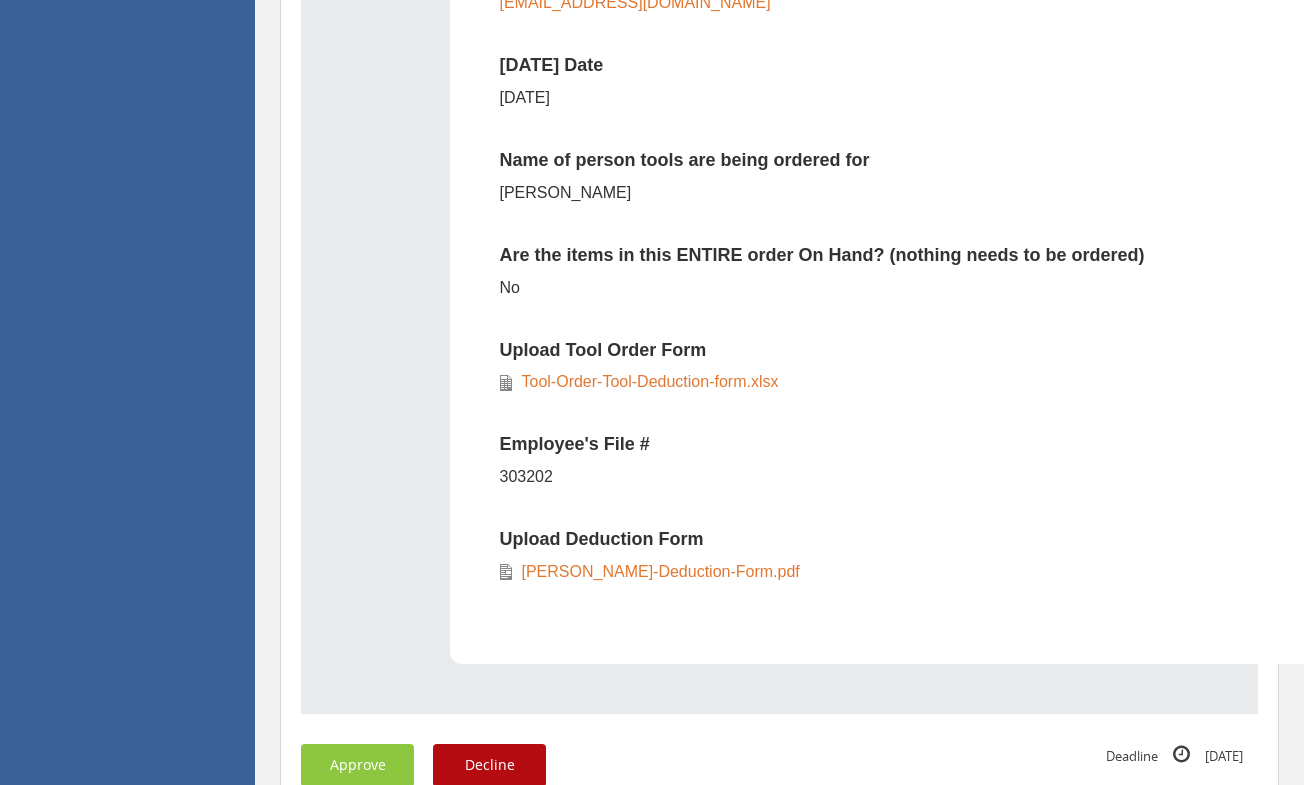 click on "Upload Deduction Form" at bounding box center [1035, 539] 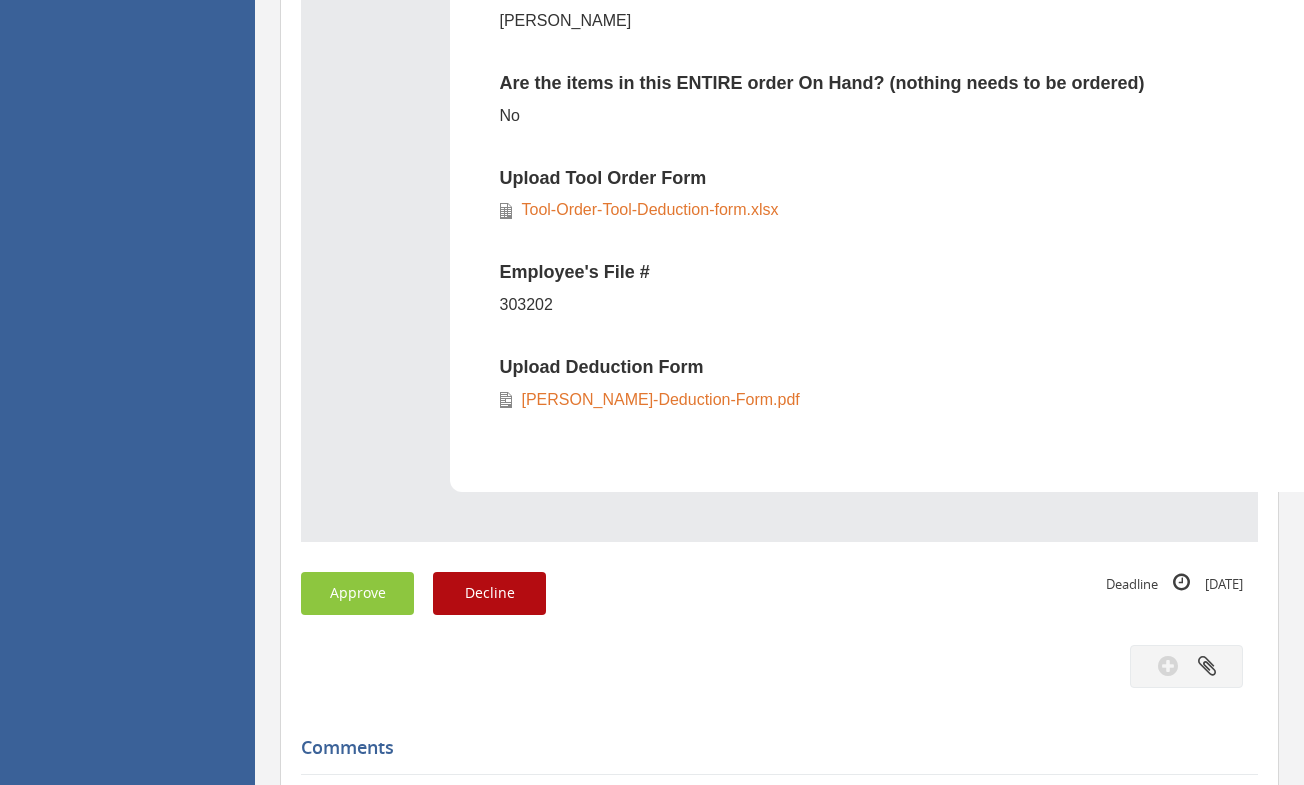 scroll, scrollTop: 1103, scrollLeft: 0, axis: vertical 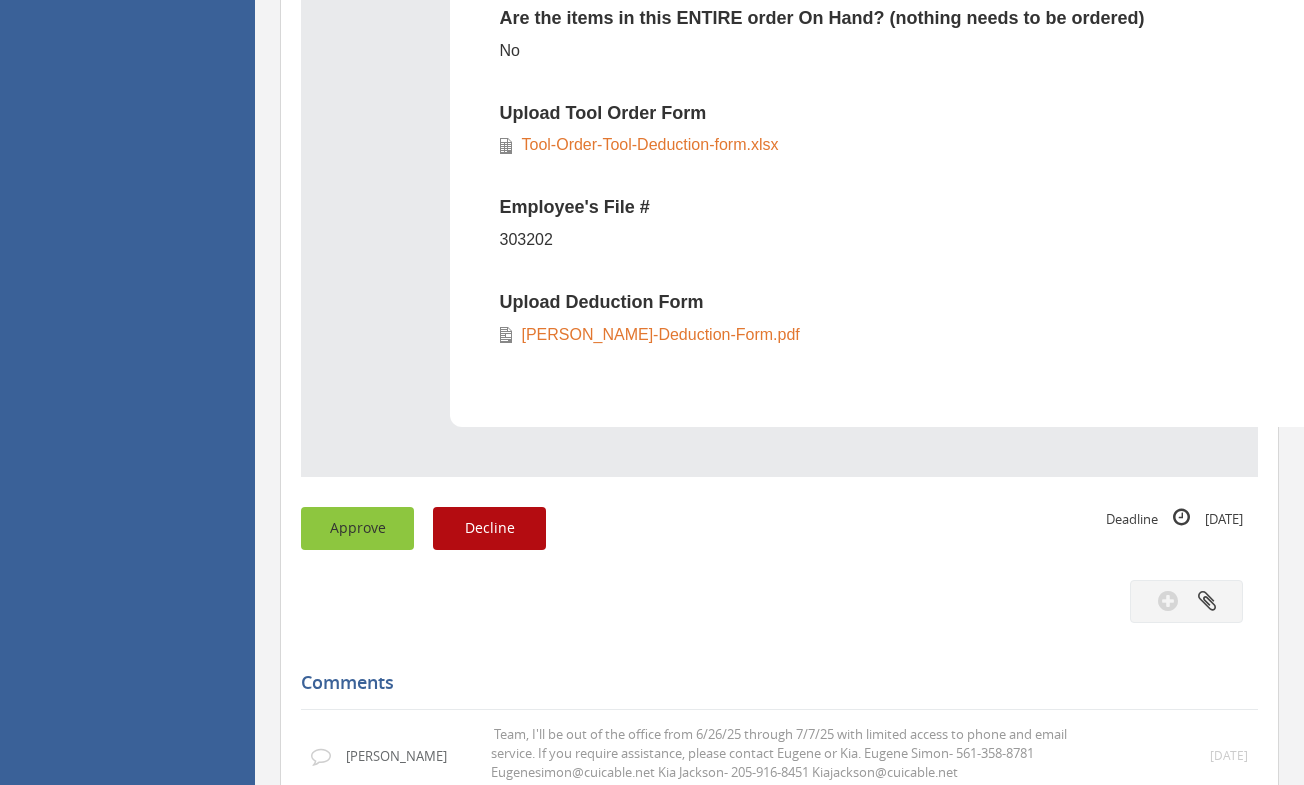click on "Approve" at bounding box center [357, 528] 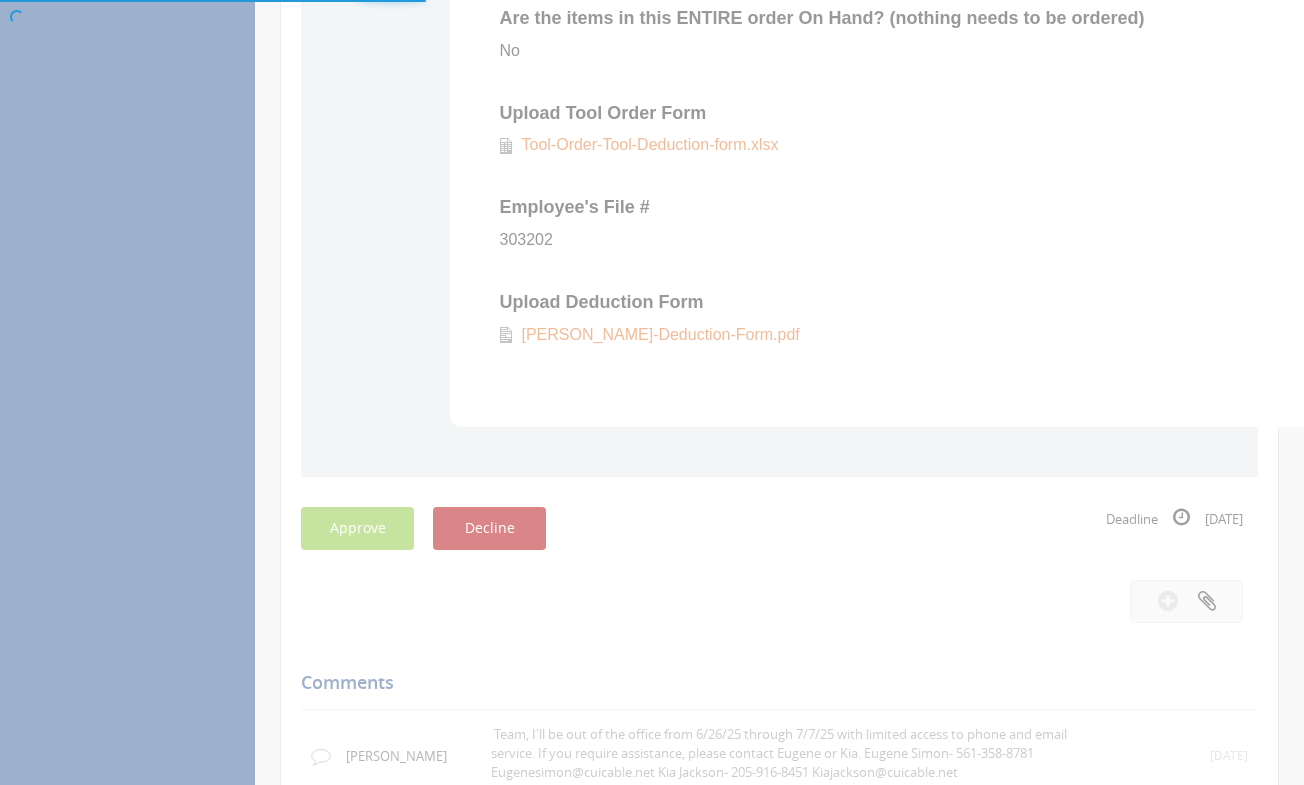 scroll, scrollTop: 81, scrollLeft: 0, axis: vertical 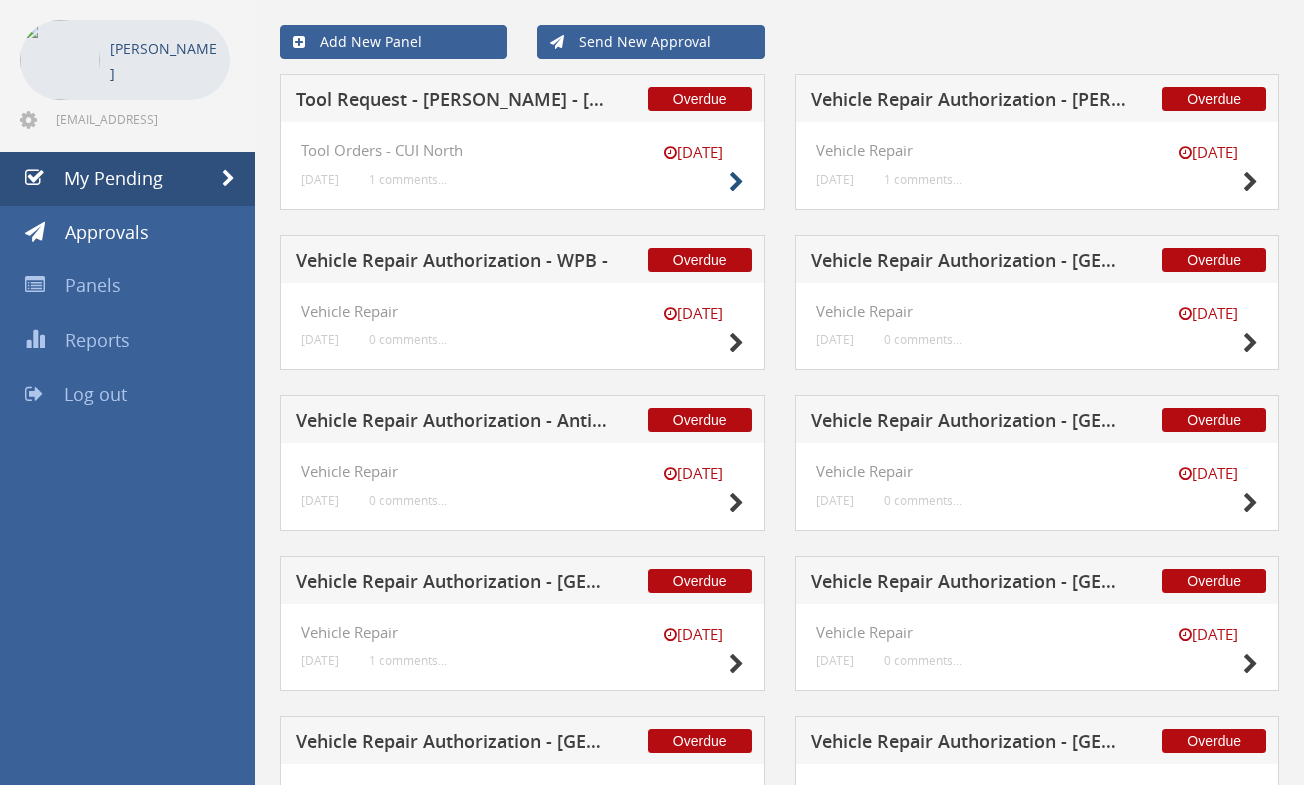 click at bounding box center [736, 182] 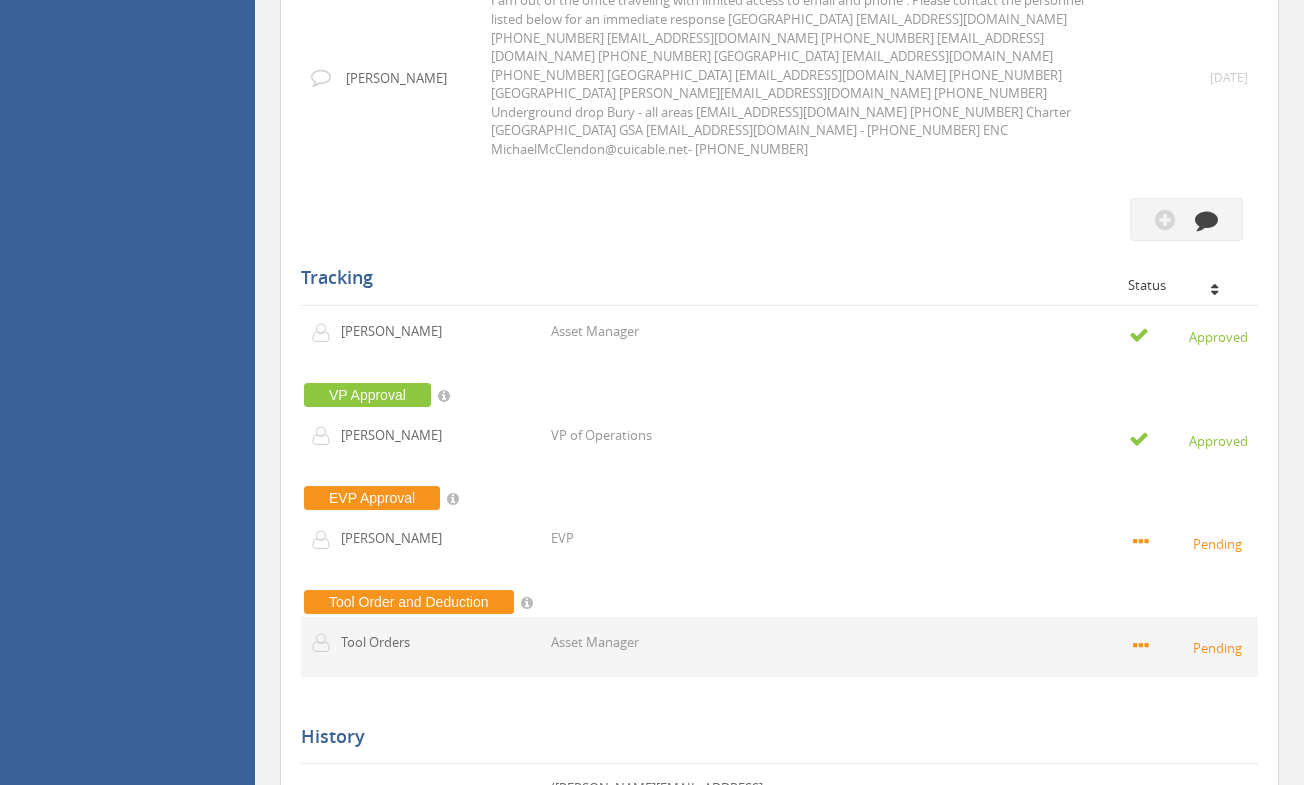 scroll, scrollTop: 1610, scrollLeft: 0, axis: vertical 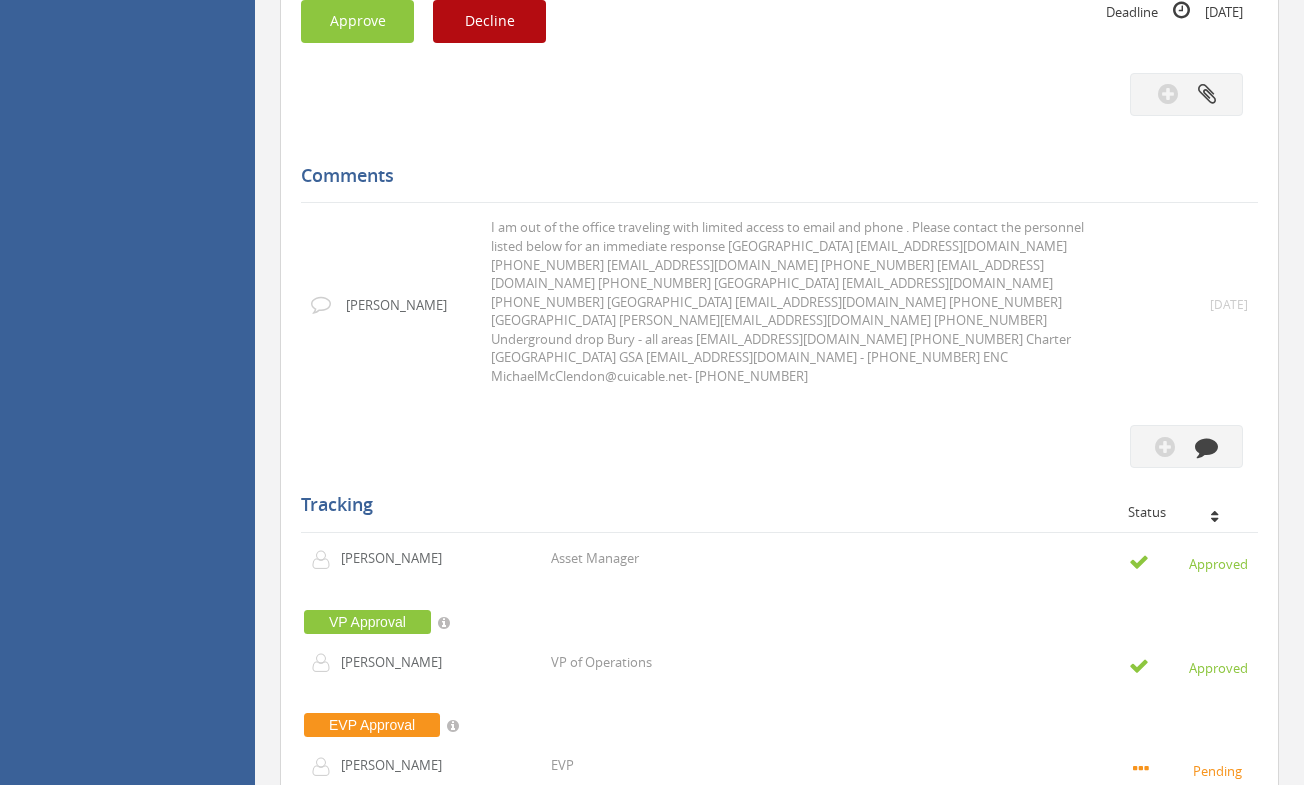 click on "VP Approval" at bounding box center [779, 623] 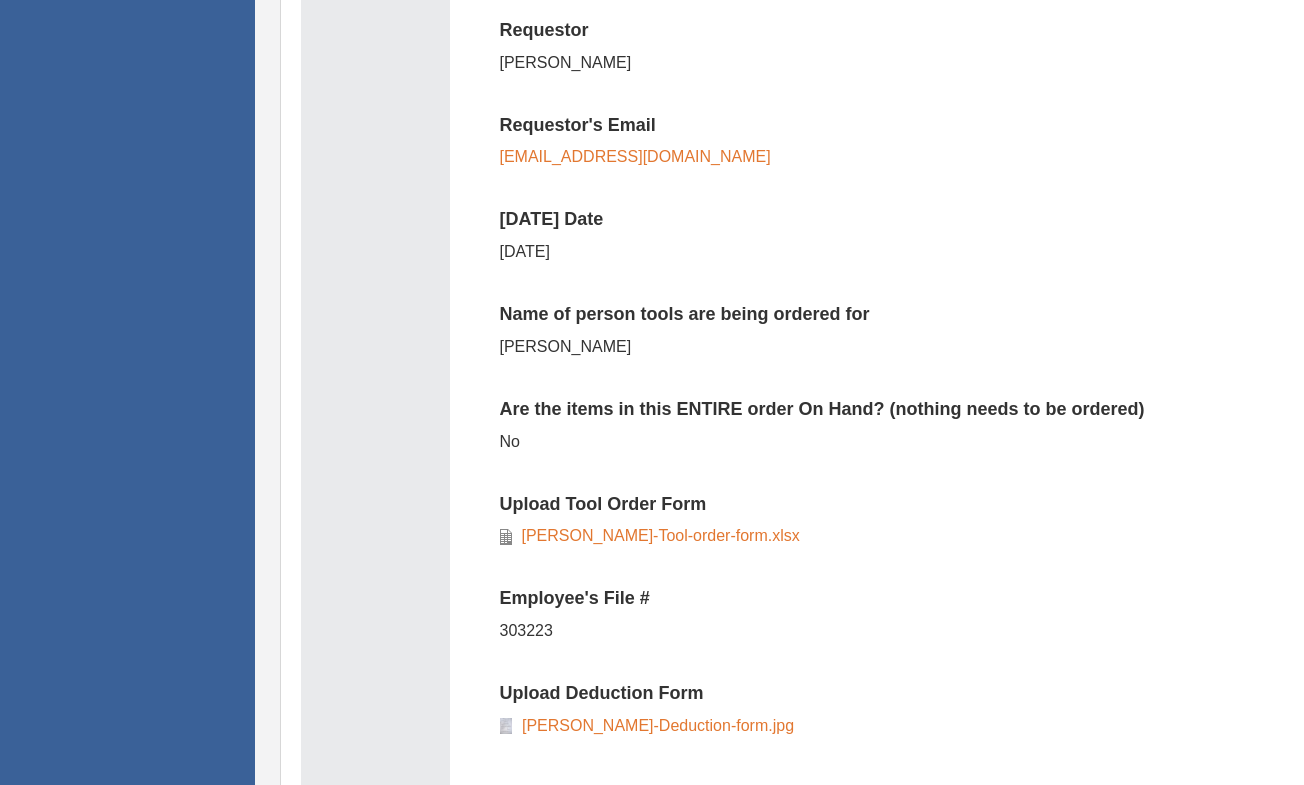 scroll, scrollTop: 944, scrollLeft: 0, axis: vertical 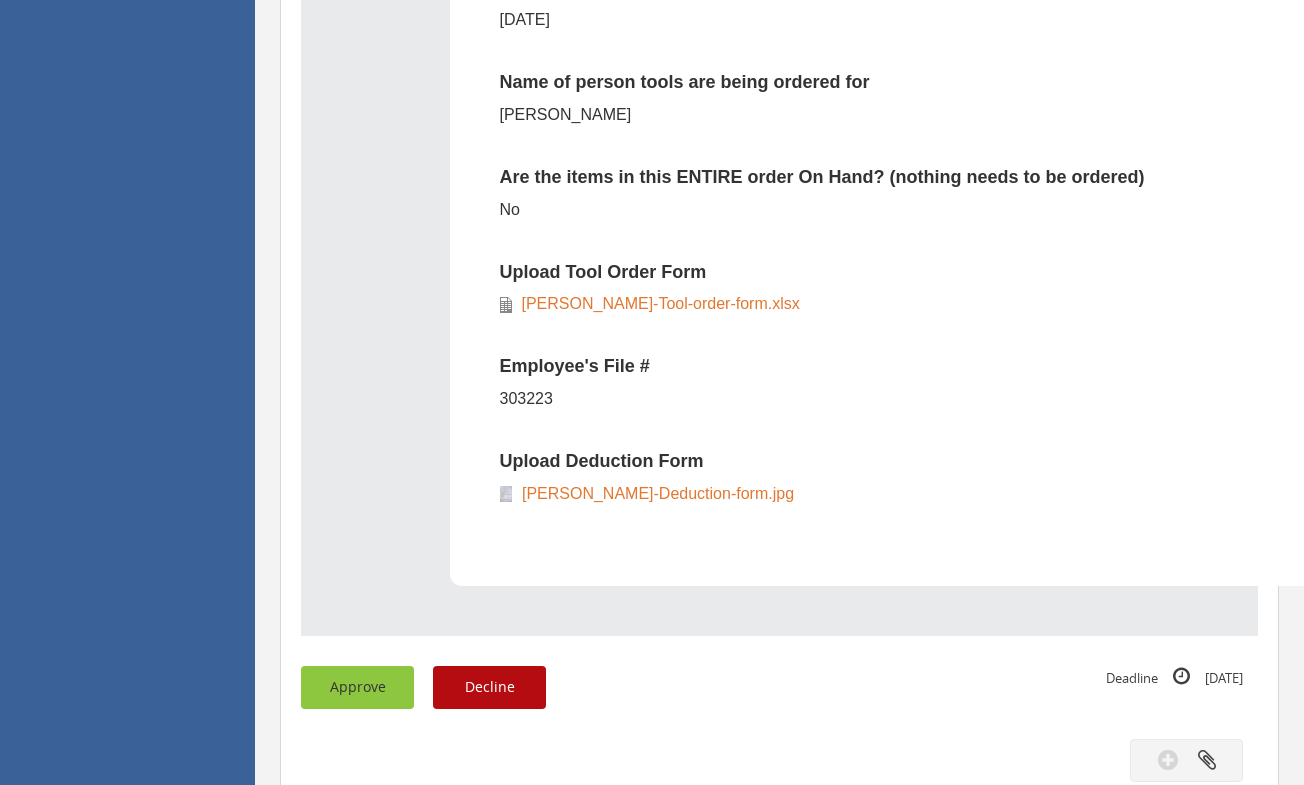 click on "Approve" at bounding box center [357, 687] 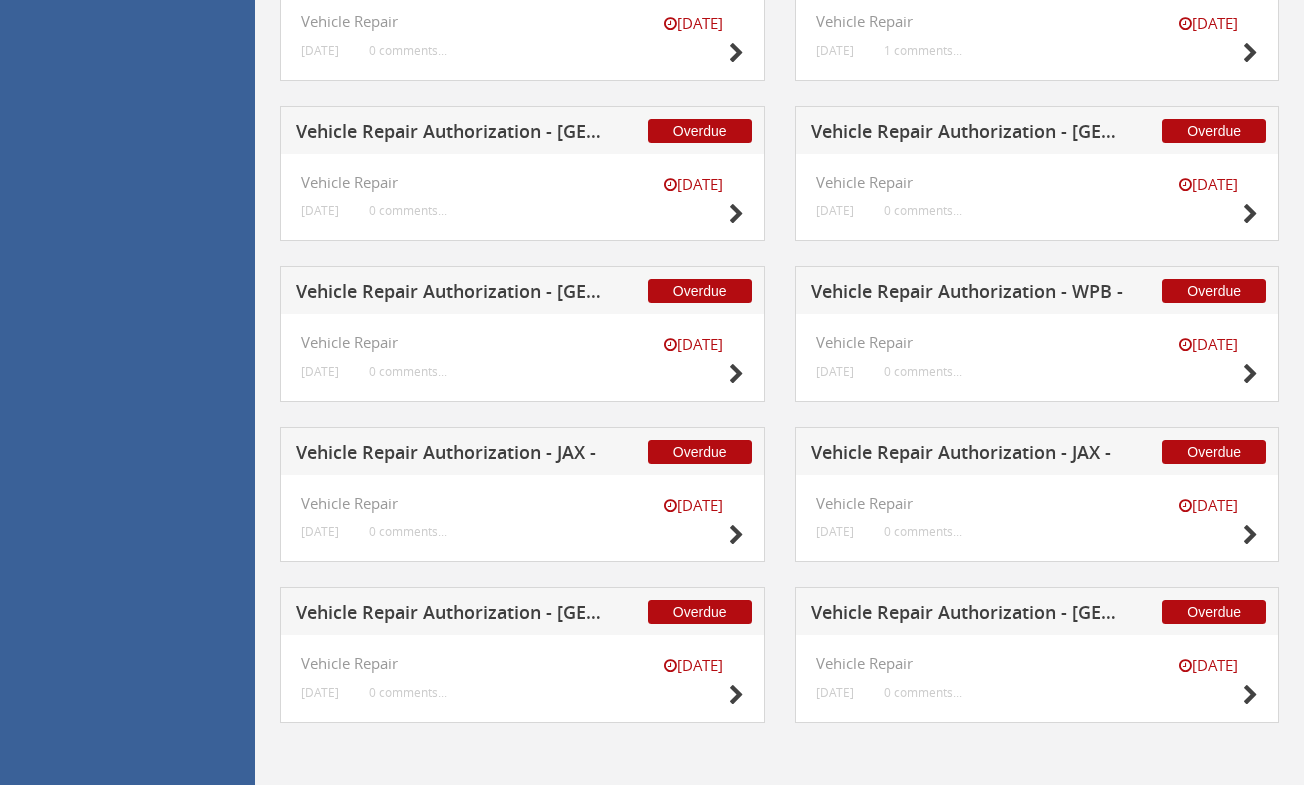 scroll, scrollTop: 530, scrollLeft: 0, axis: vertical 